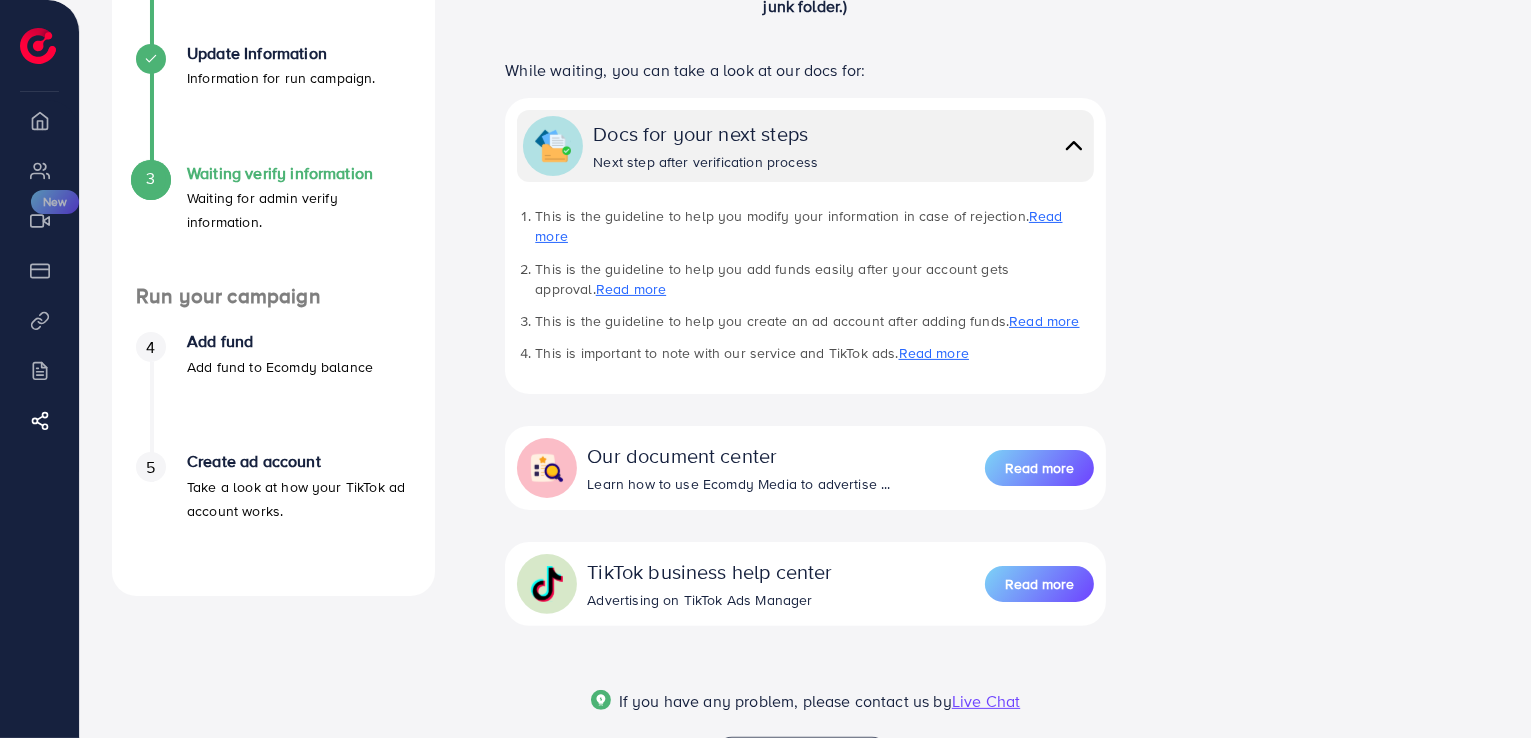 scroll, scrollTop: 0, scrollLeft: 0, axis: both 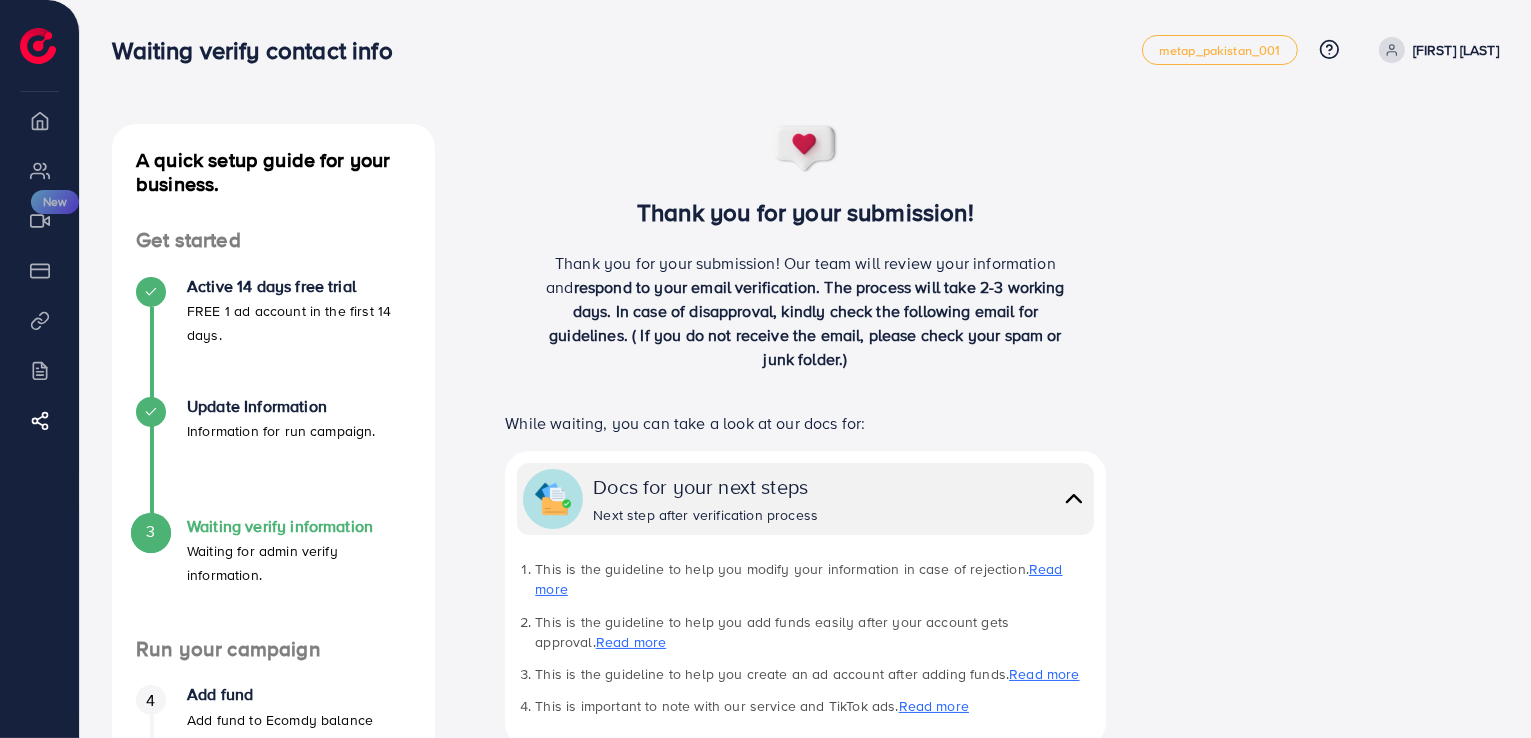 click on "Thank you for your submission!   Thank you for your submission! Our team will review your information and  respond to your email verification. The process will take 2-3 working days. In case of disapproval, kindly check the following email for guidelines. ( If you do not receive the email, please check your spam or junk folder.)" at bounding box center (805, 255) 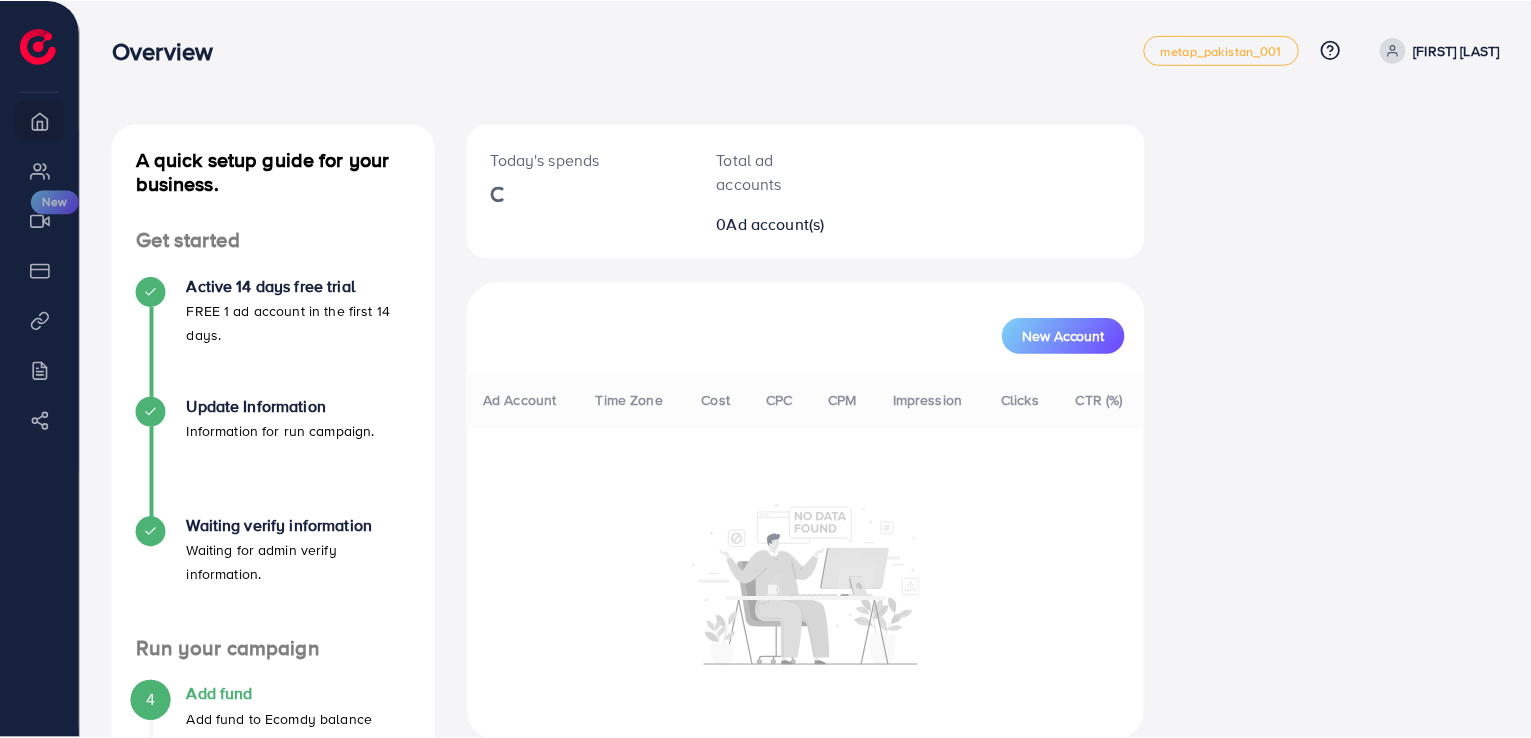 scroll, scrollTop: 0, scrollLeft: 0, axis: both 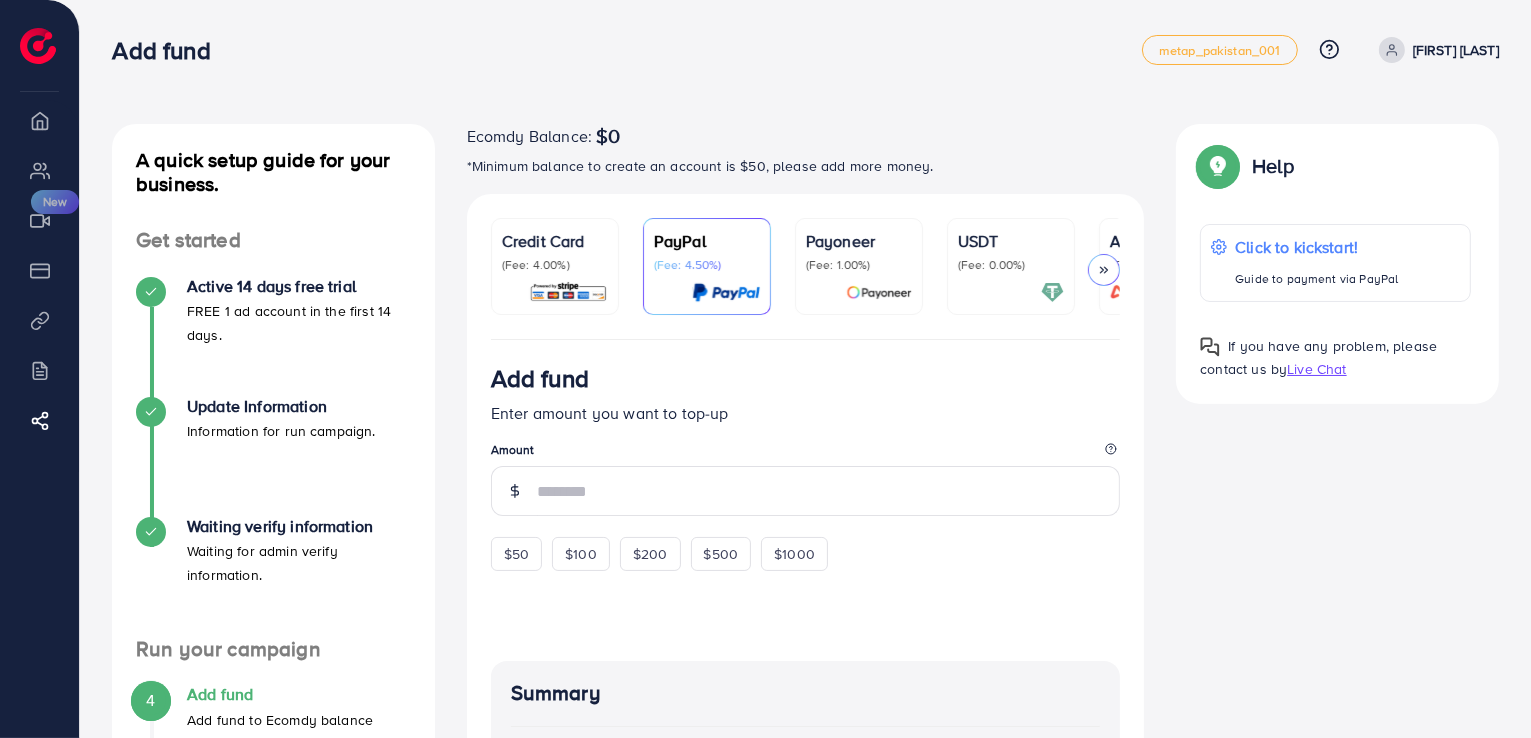 click 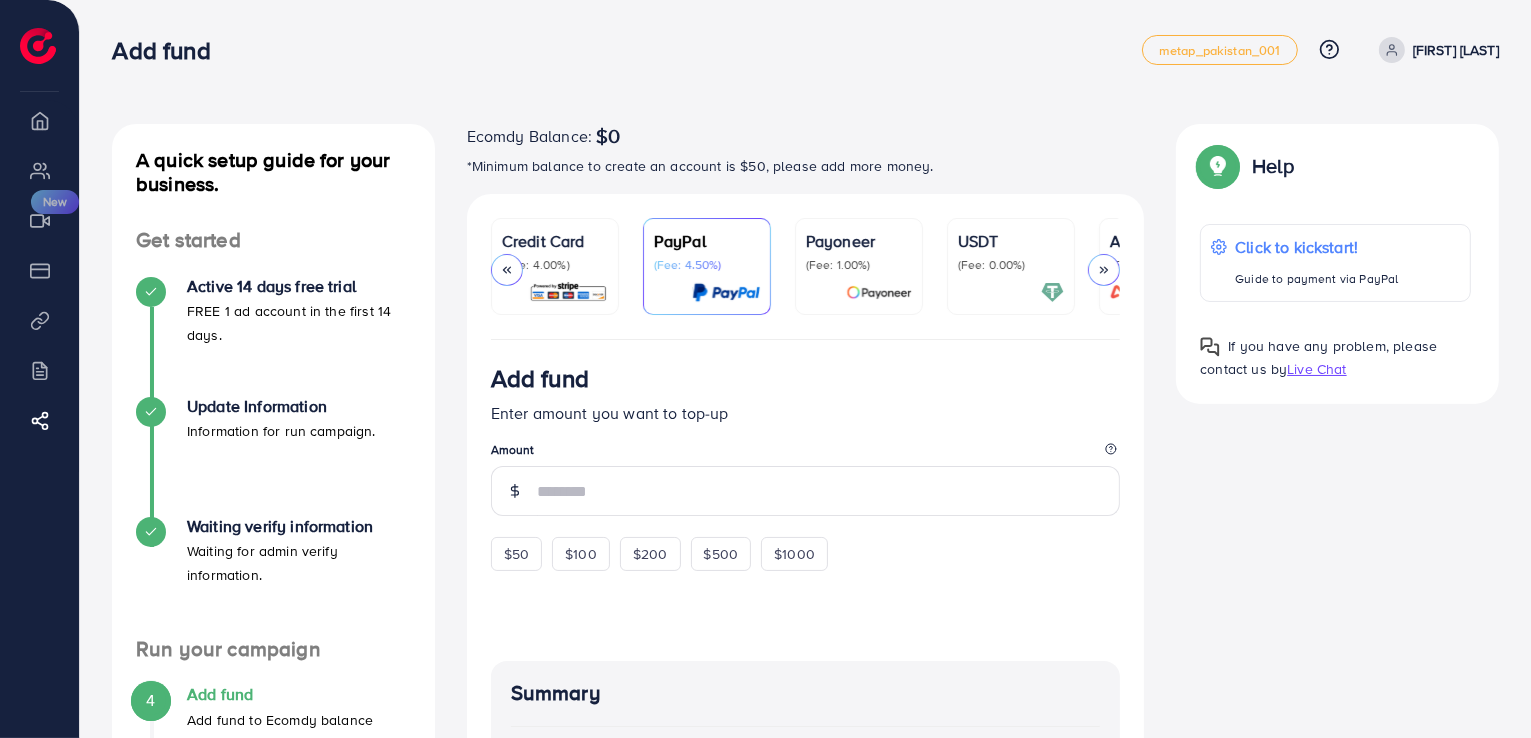 scroll, scrollTop: 0, scrollLeft: 106, axis: horizontal 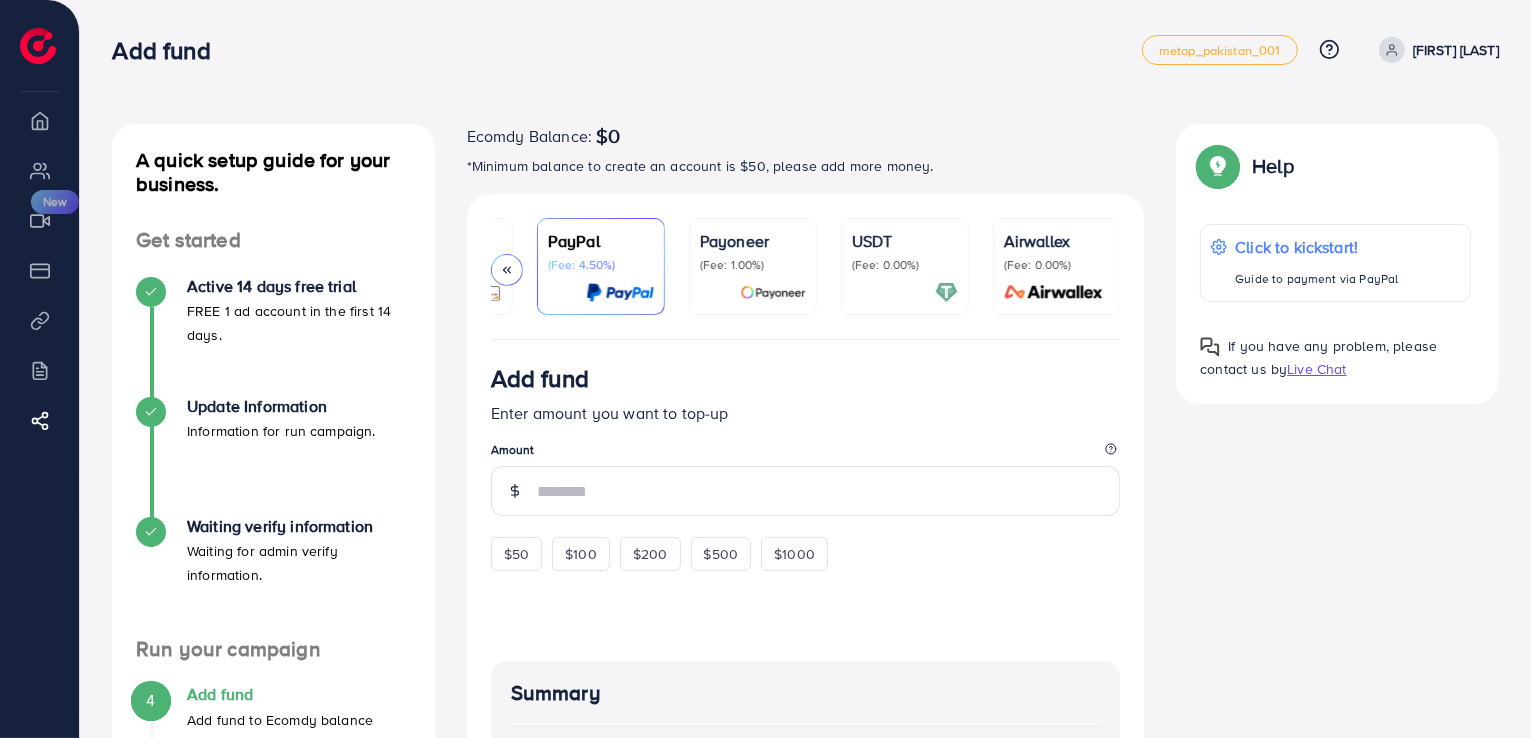 click on "Airwallex   (Fee: 0.00%)" at bounding box center [1057, 266] 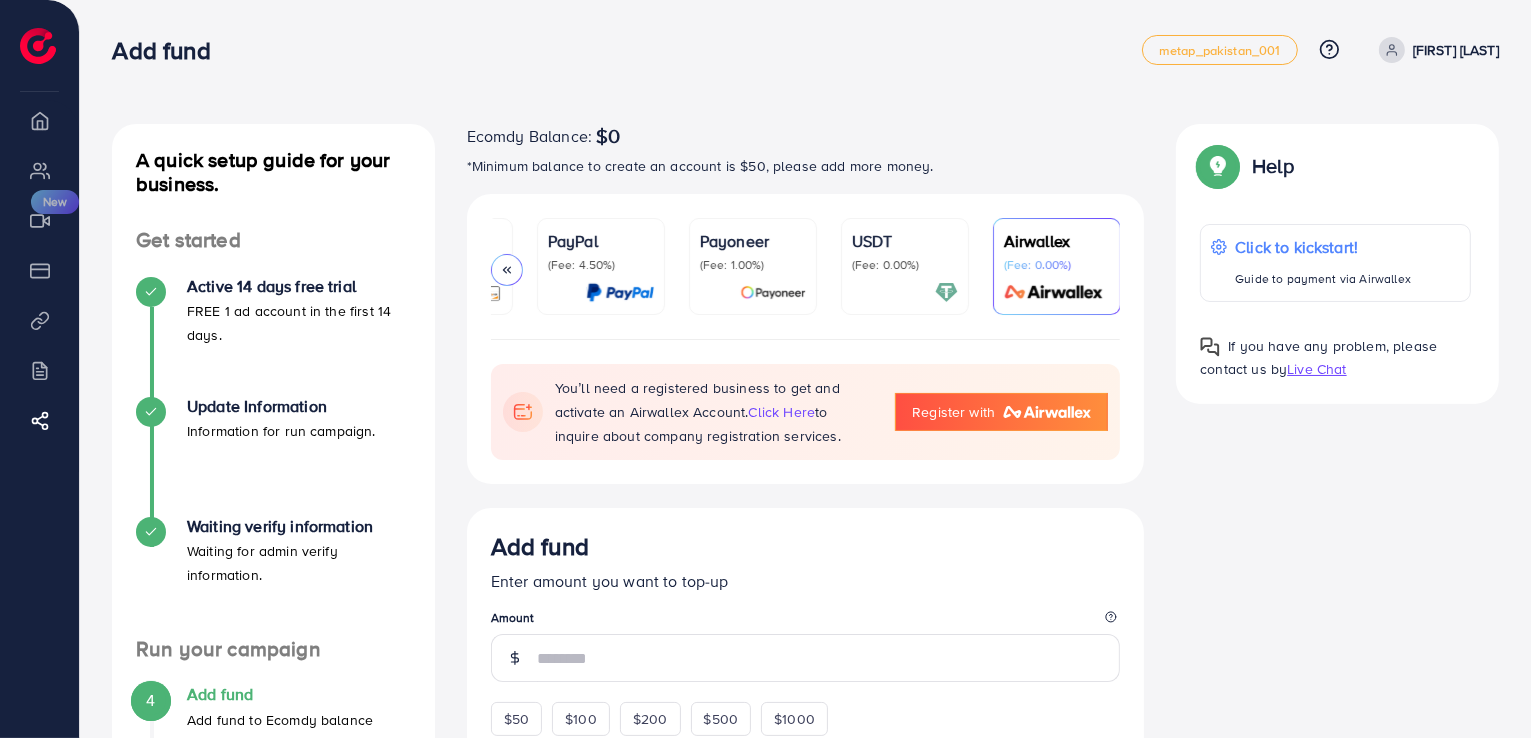 click on "Airwallex   (Fee: 0.00%)" at bounding box center [1057, 266] 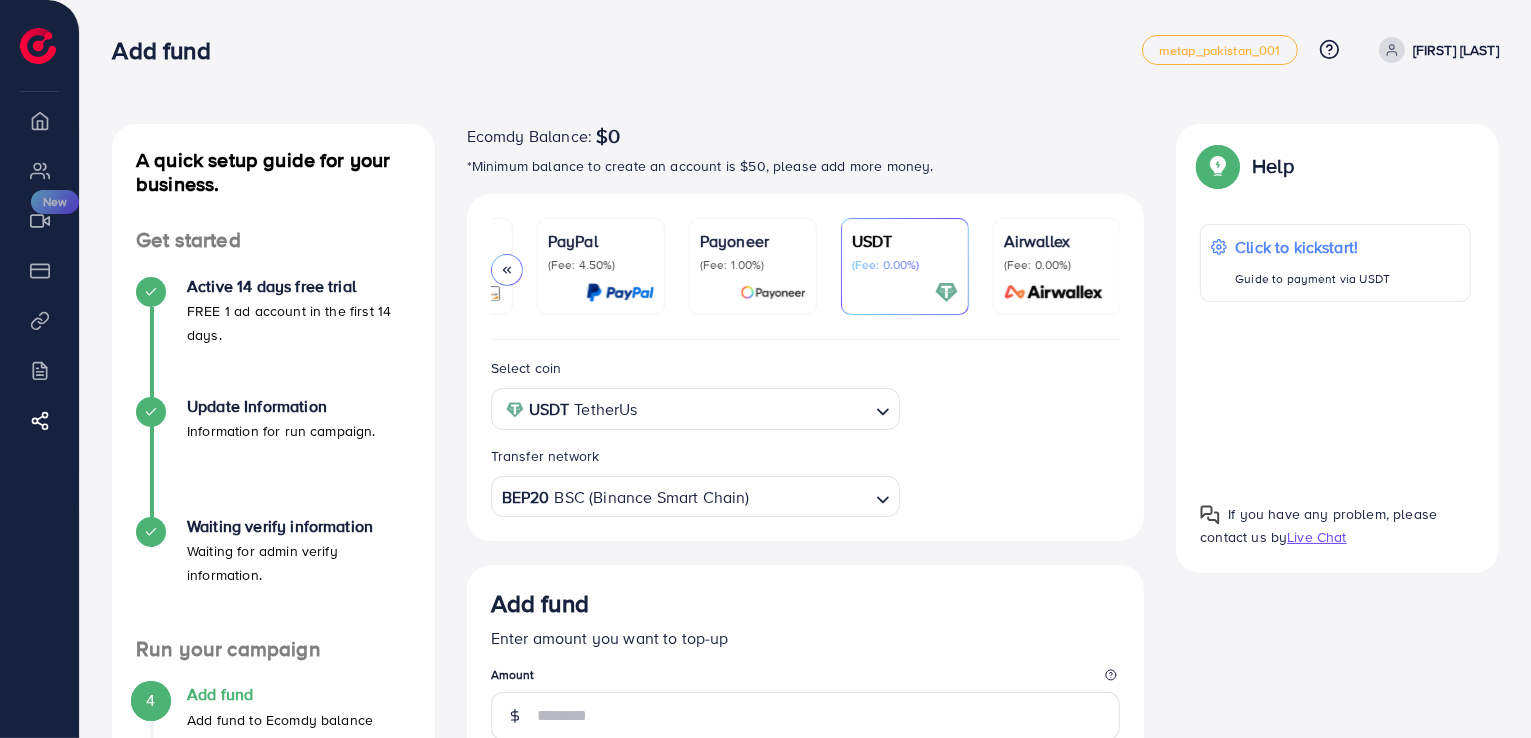 click on "Add fund" at bounding box center [626, 50] 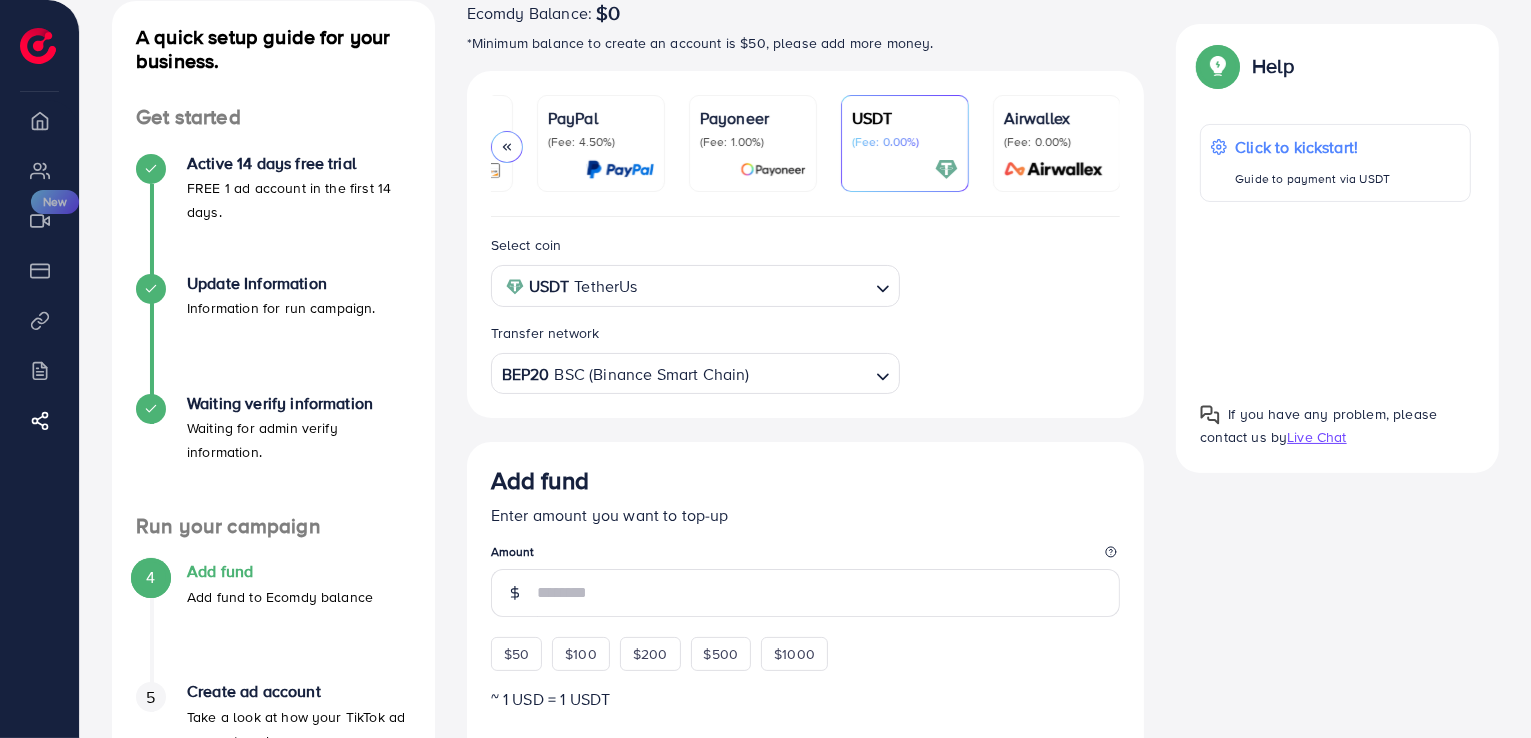 scroll, scrollTop: 100, scrollLeft: 0, axis: vertical 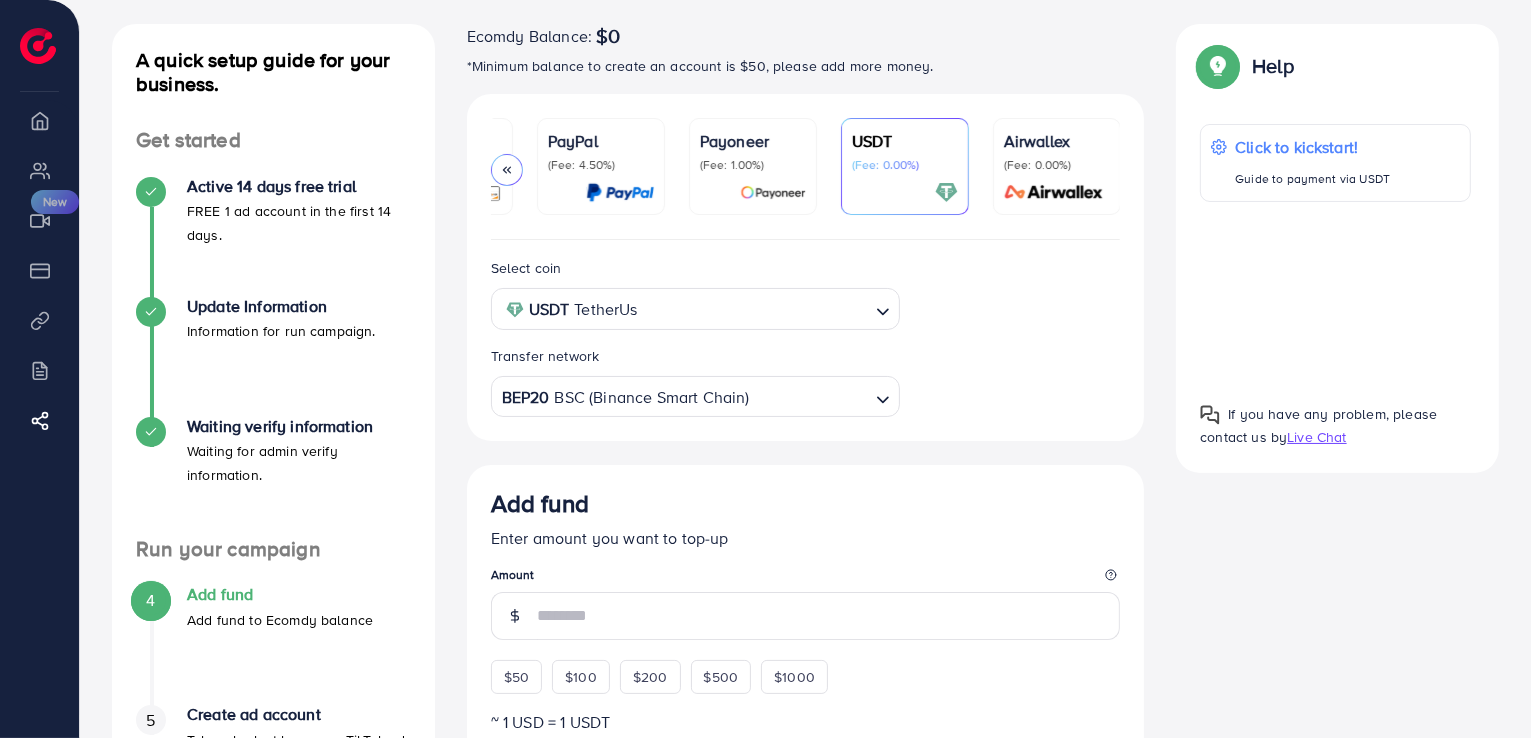 click on "(Fee: 0.00%)" at bounding box center [1057, 165] 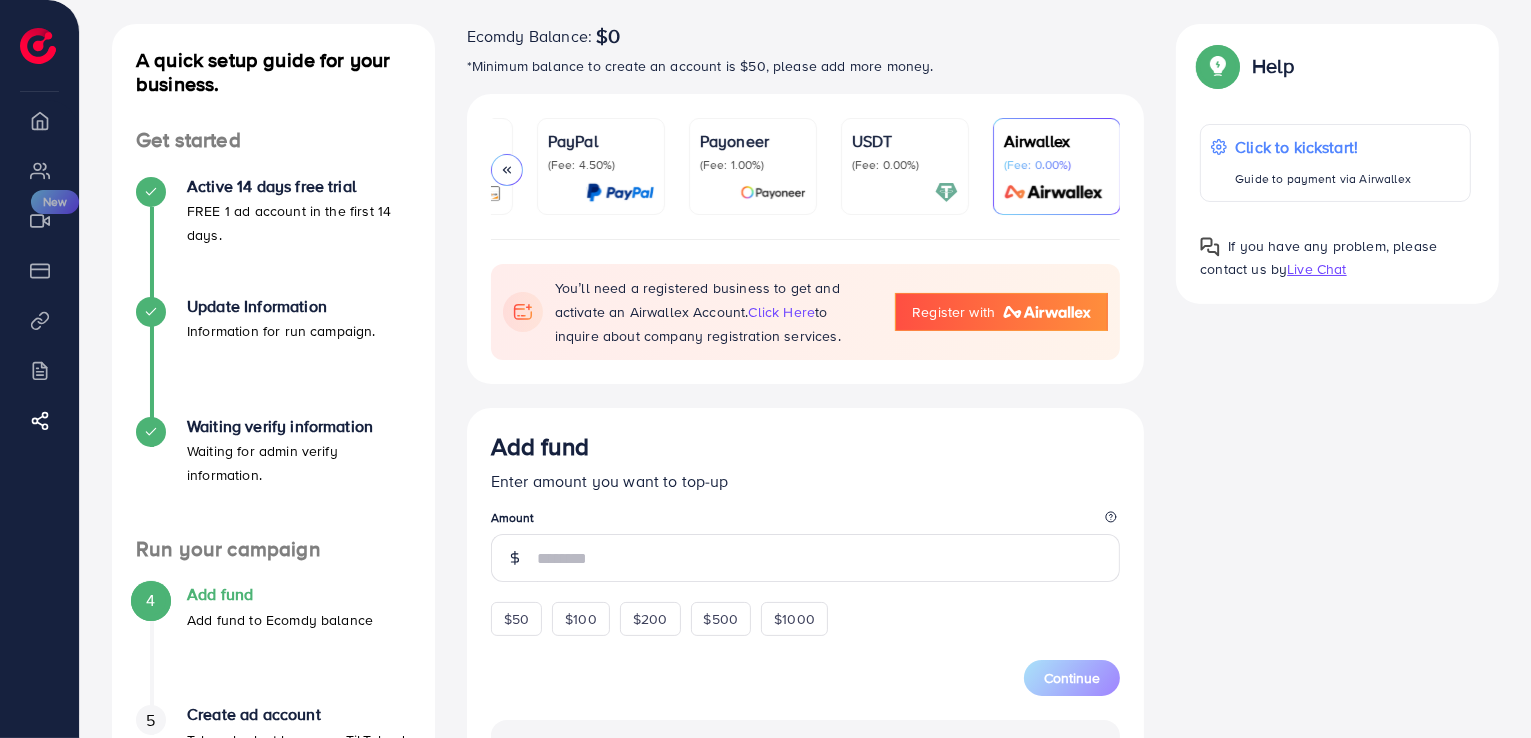 click on "(Fee: 0.00%)" at bounding box center (905, 165) 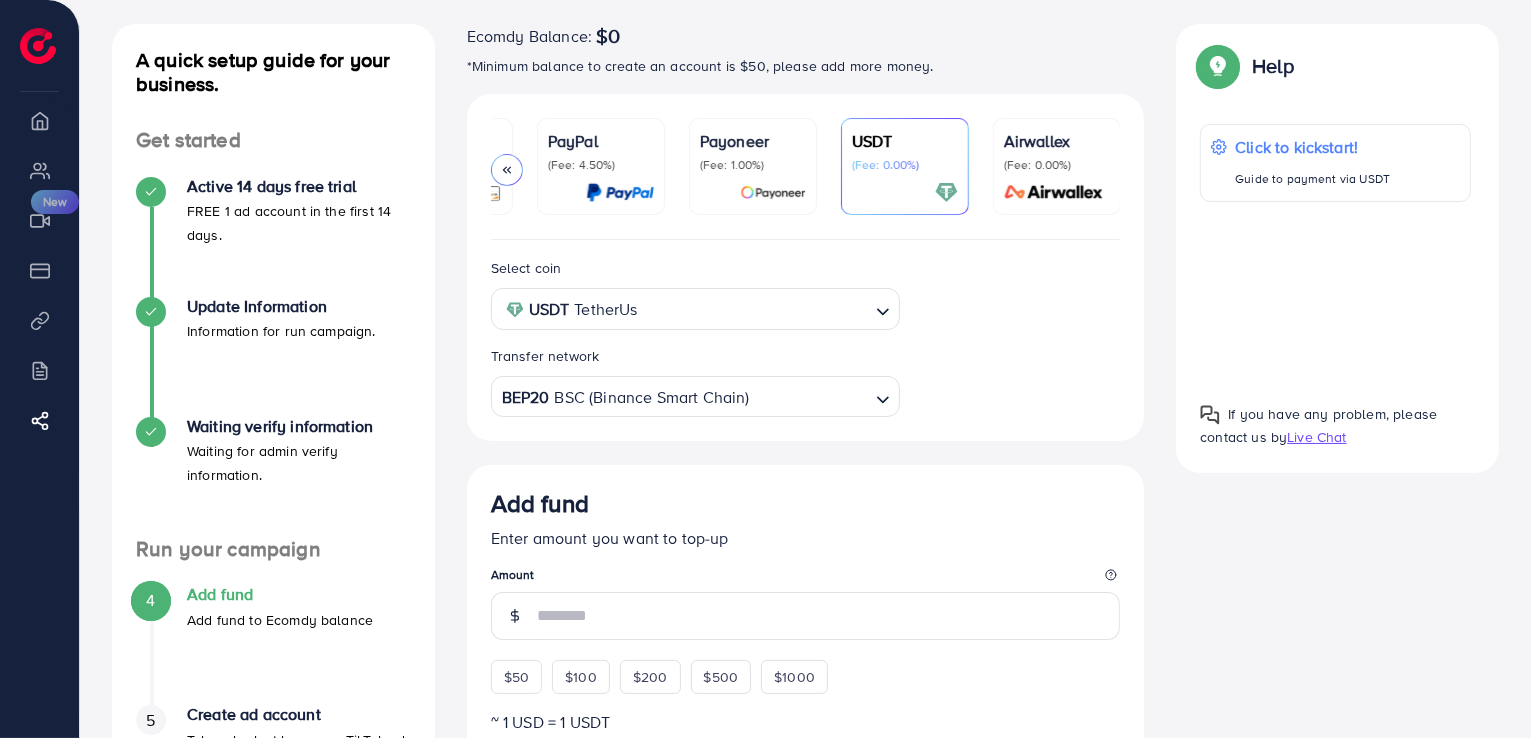 click on "(Fee: 1.00%)" at bounding box center (753, 165) 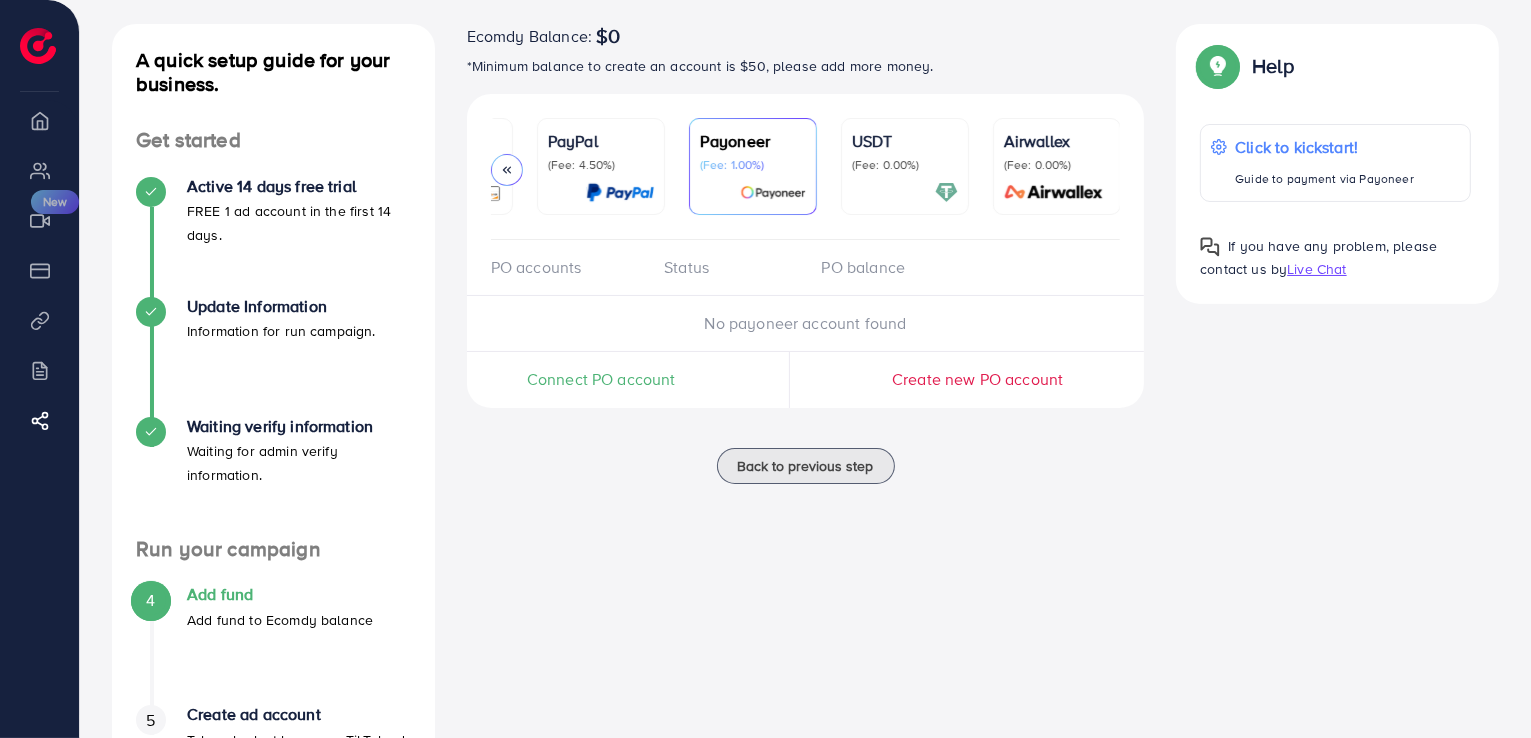 click on "(Fee: 0.00%)" at bounding box center (905, 165) 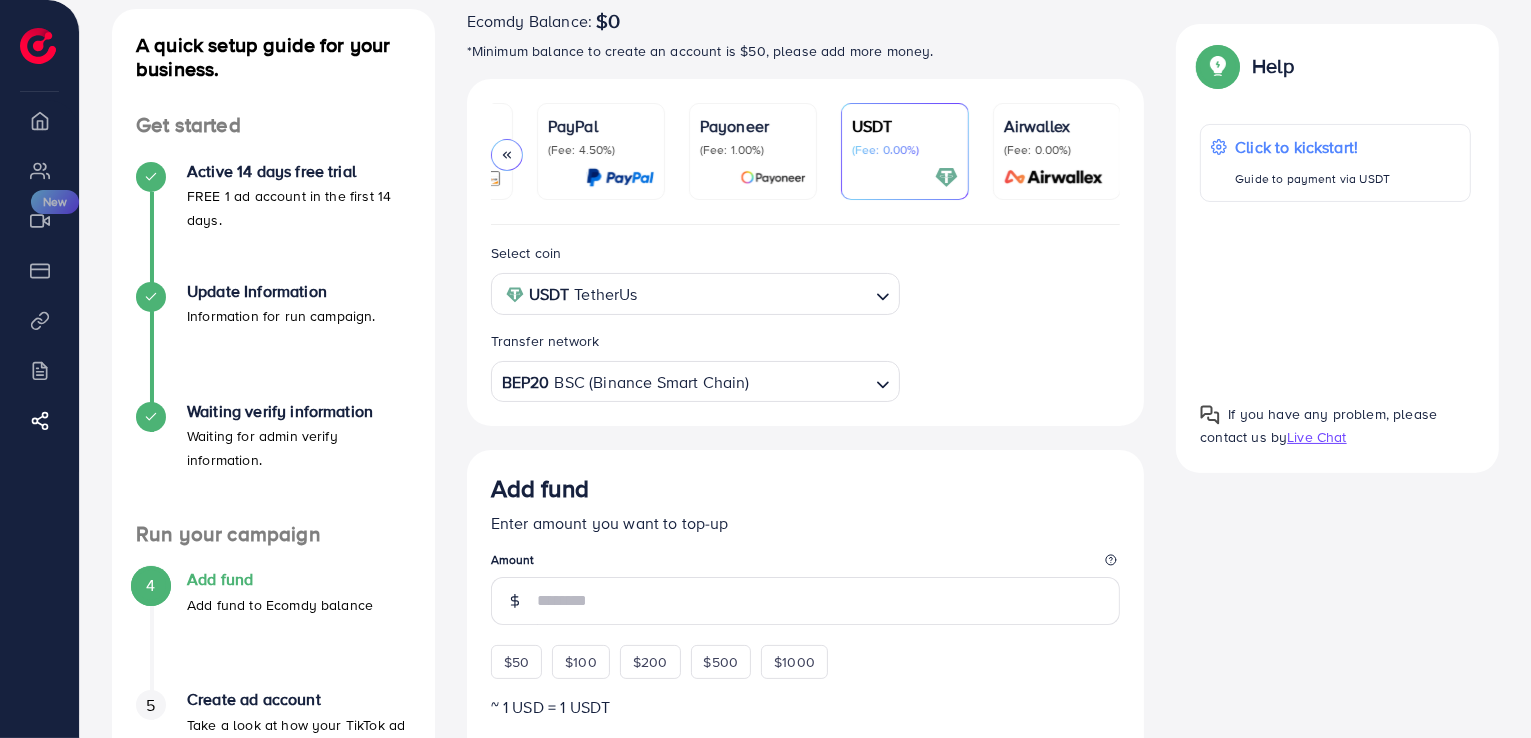 scroll, scrollTop: 100, scrollLeft: 0, axis: vertical 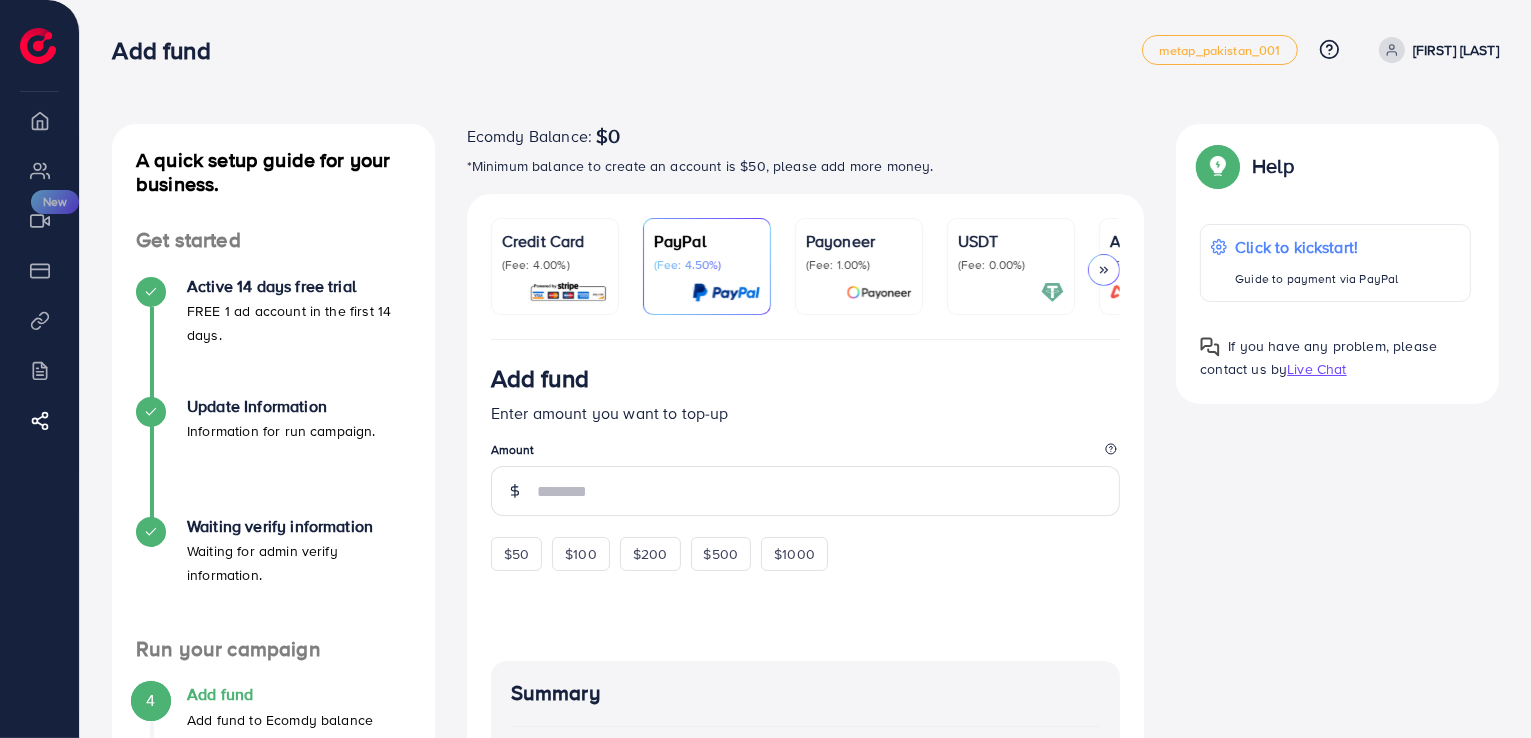 click on "USDT   (Fee: 0.00%)" at bounding box center (1011, 266) 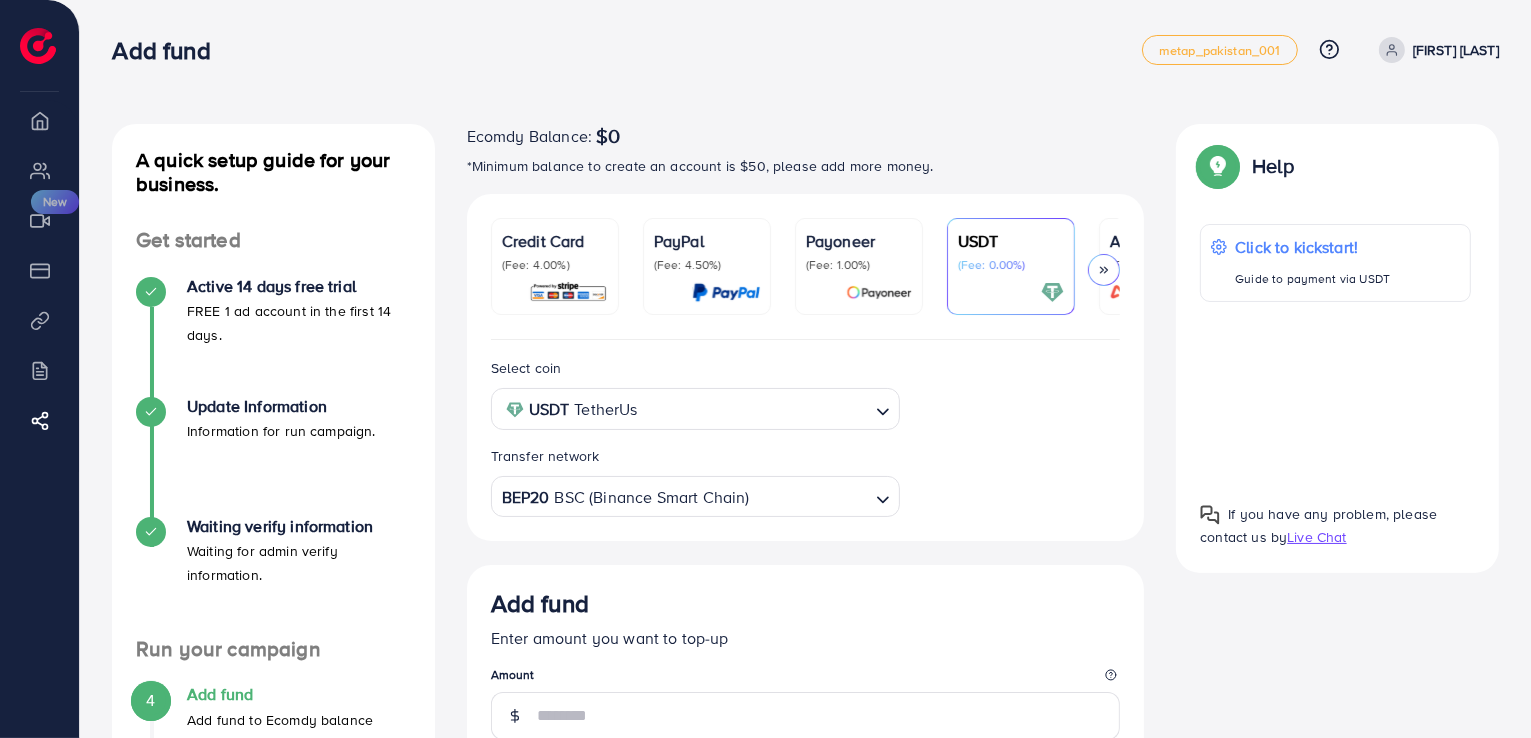 scroll, scrollTop: 0, scrollLeft: 0, axis: both 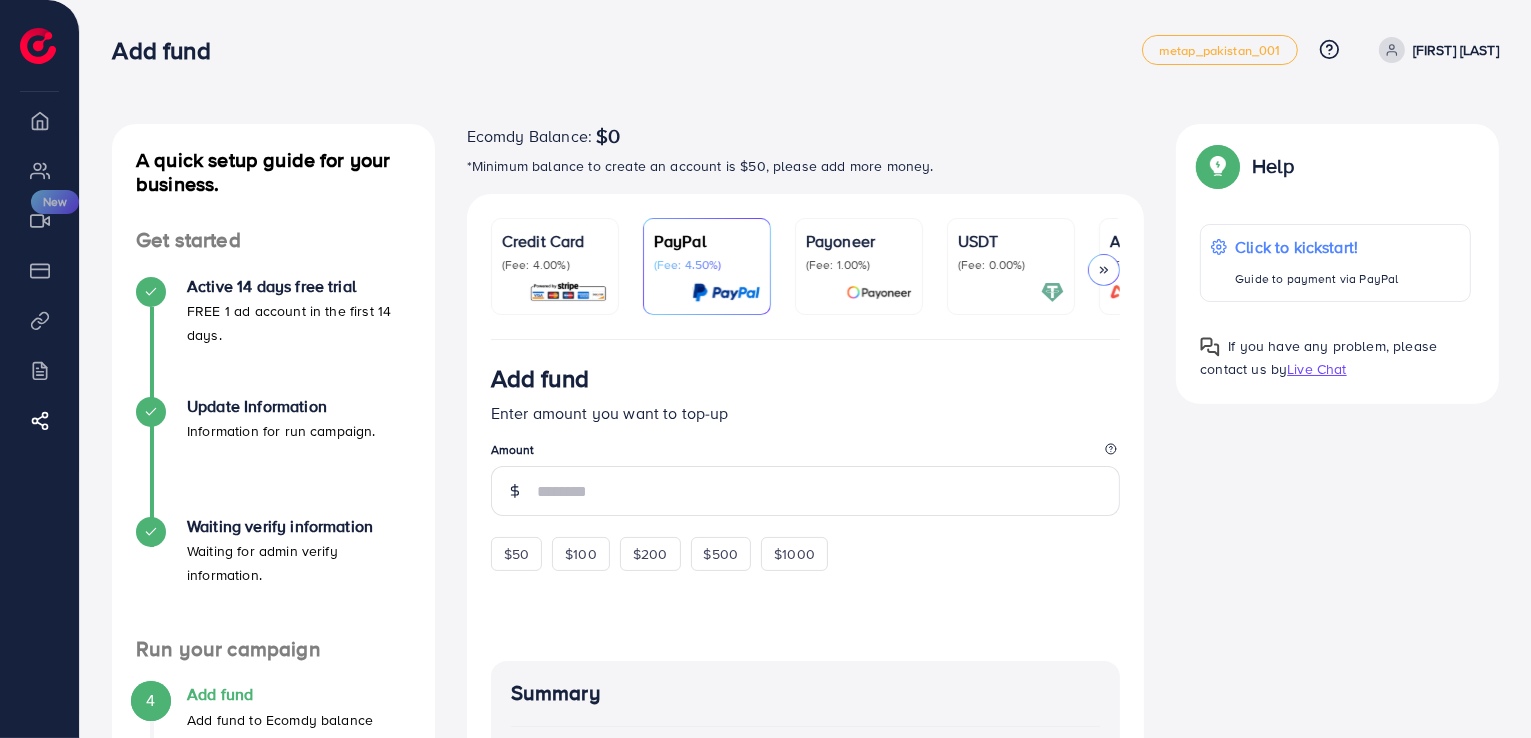 drag, startPoint x: 548, startPoint y: 272, endPoint x: 668, endPoint y: 271, distance: 120.004166 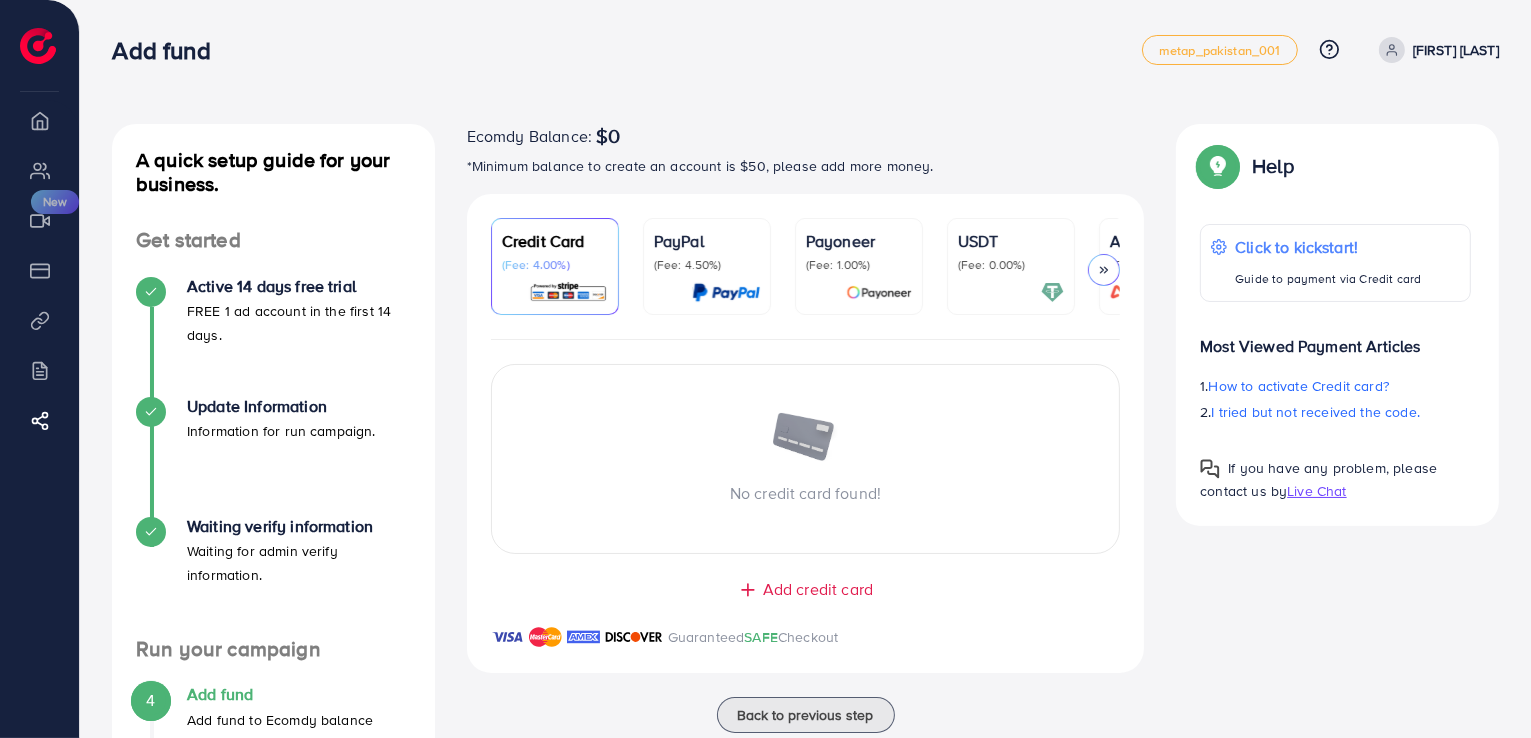 click at bounding box center (859, 292) 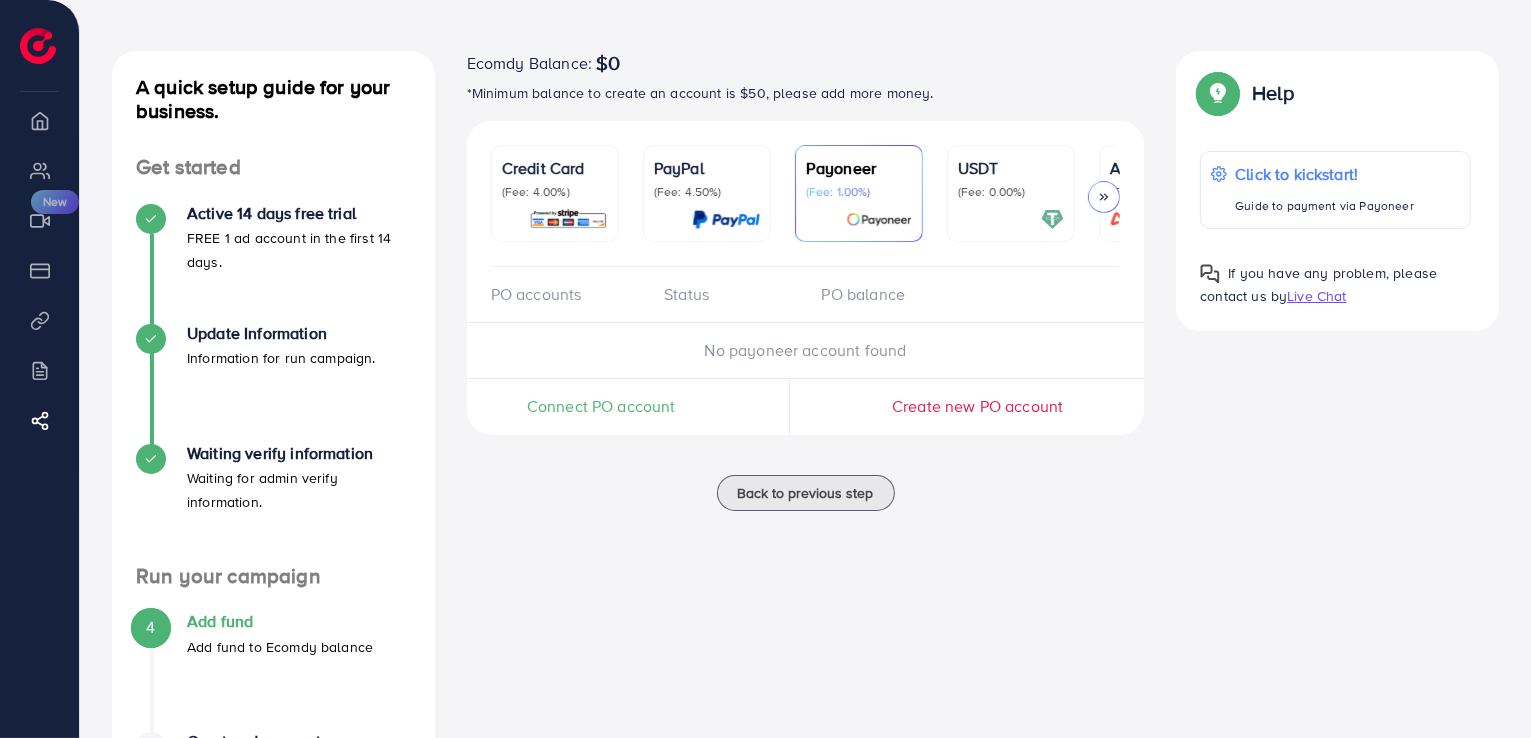scroll, scrollTop: 0, scrollLeft: 0, axis: both 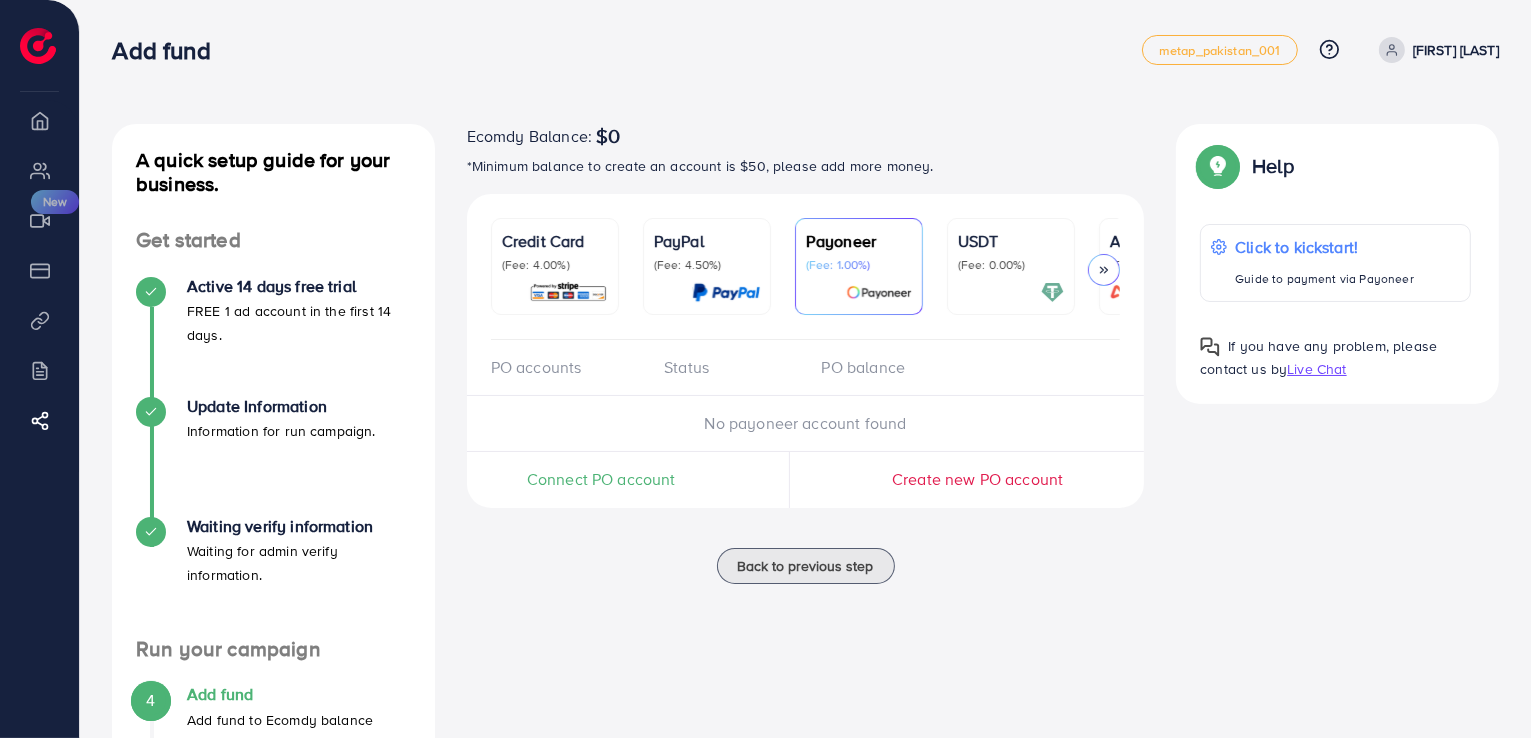 click on "USDT   (Fee: 0.00%)" at bounding box center (1011, 266) 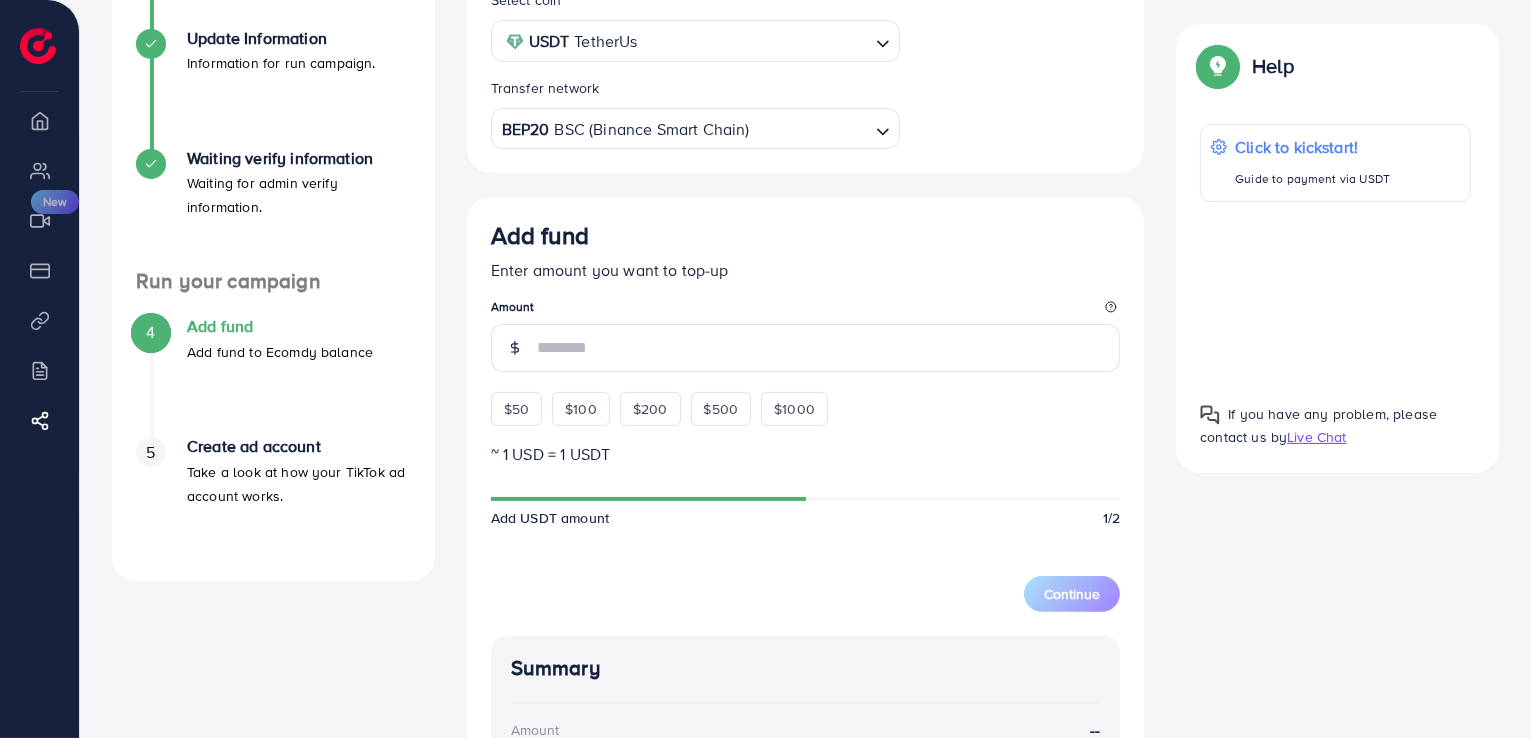 scroll, scrollTop: 400, scrollLeft: 0, axis: vertical 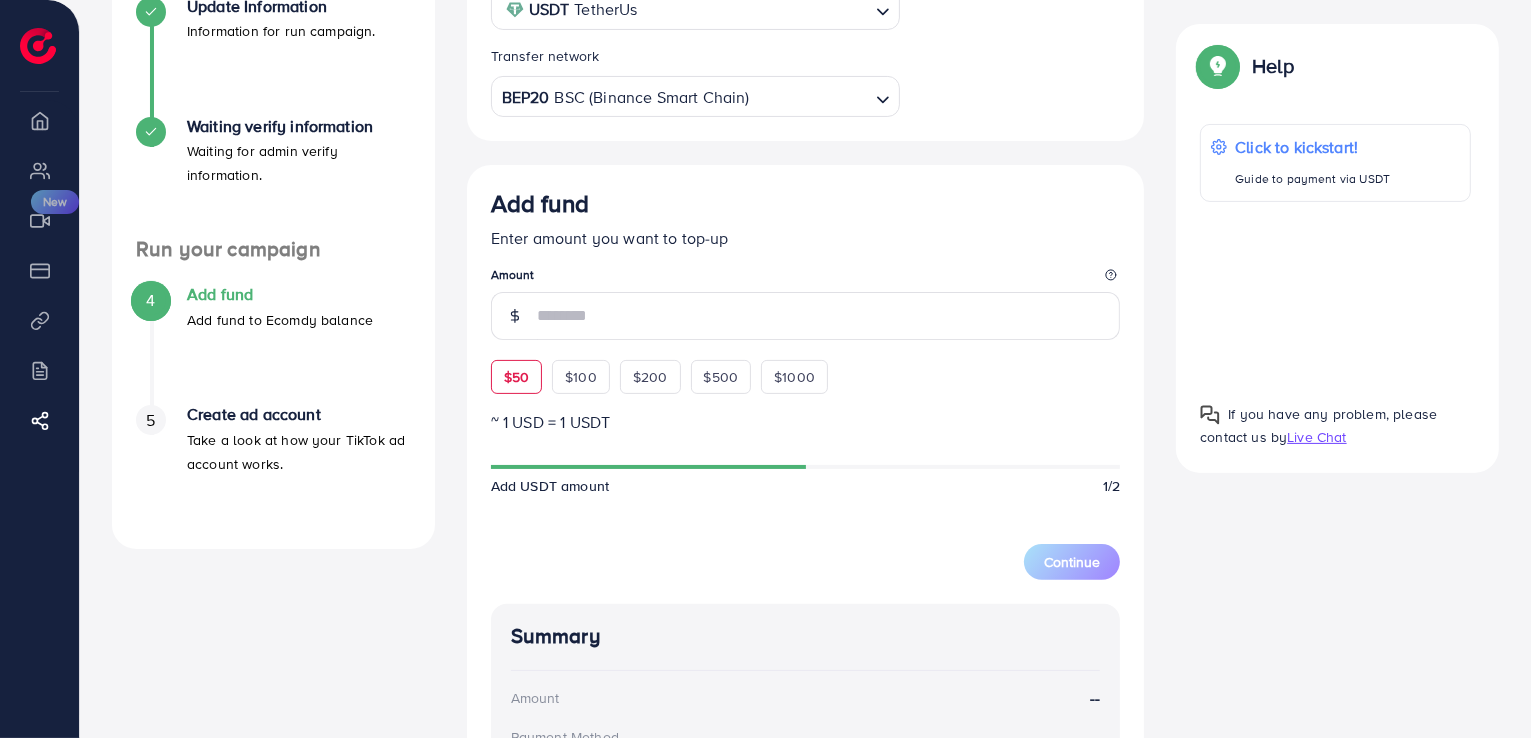 click on "$50" at bounding box center (516, 377) 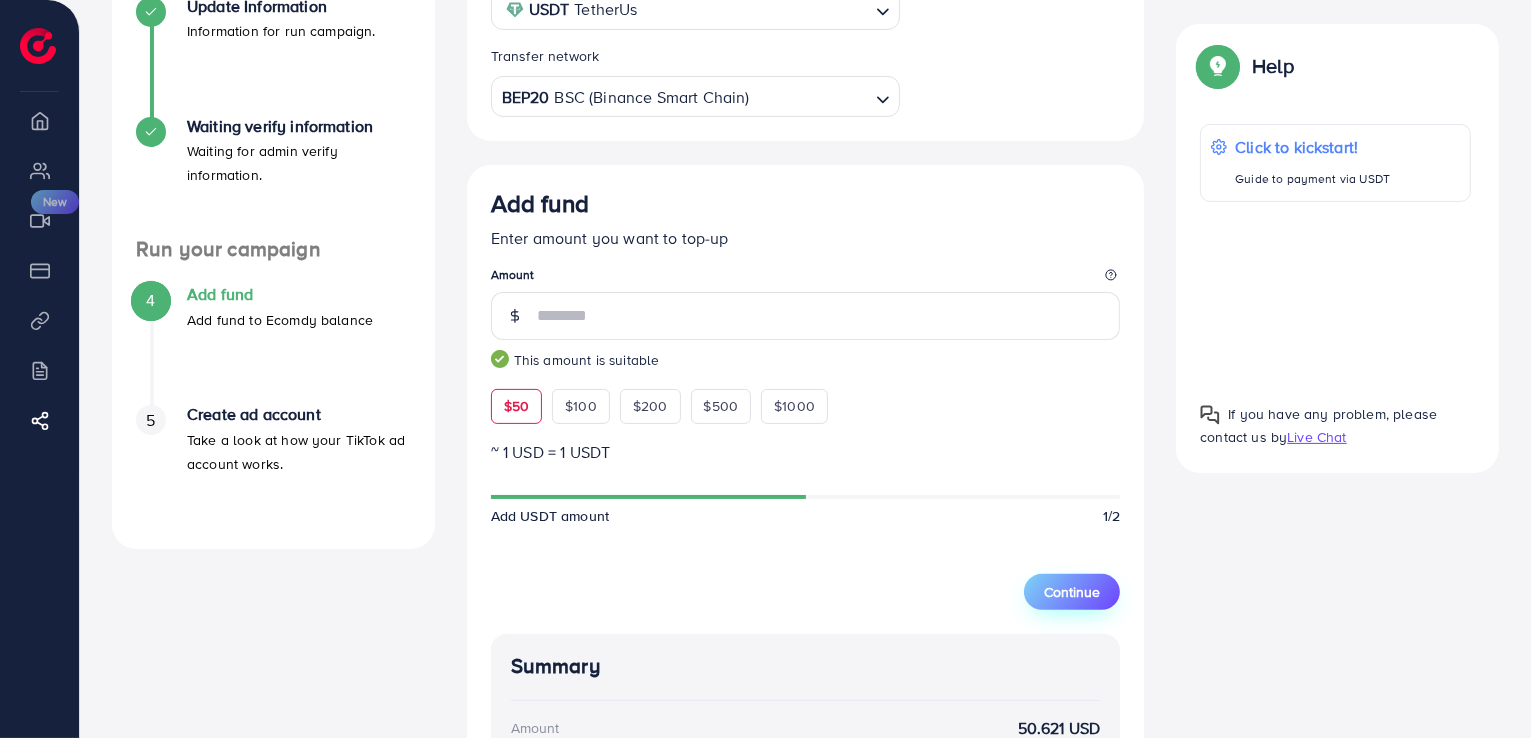 click on "Continue" at bounding box center [1072, 592] 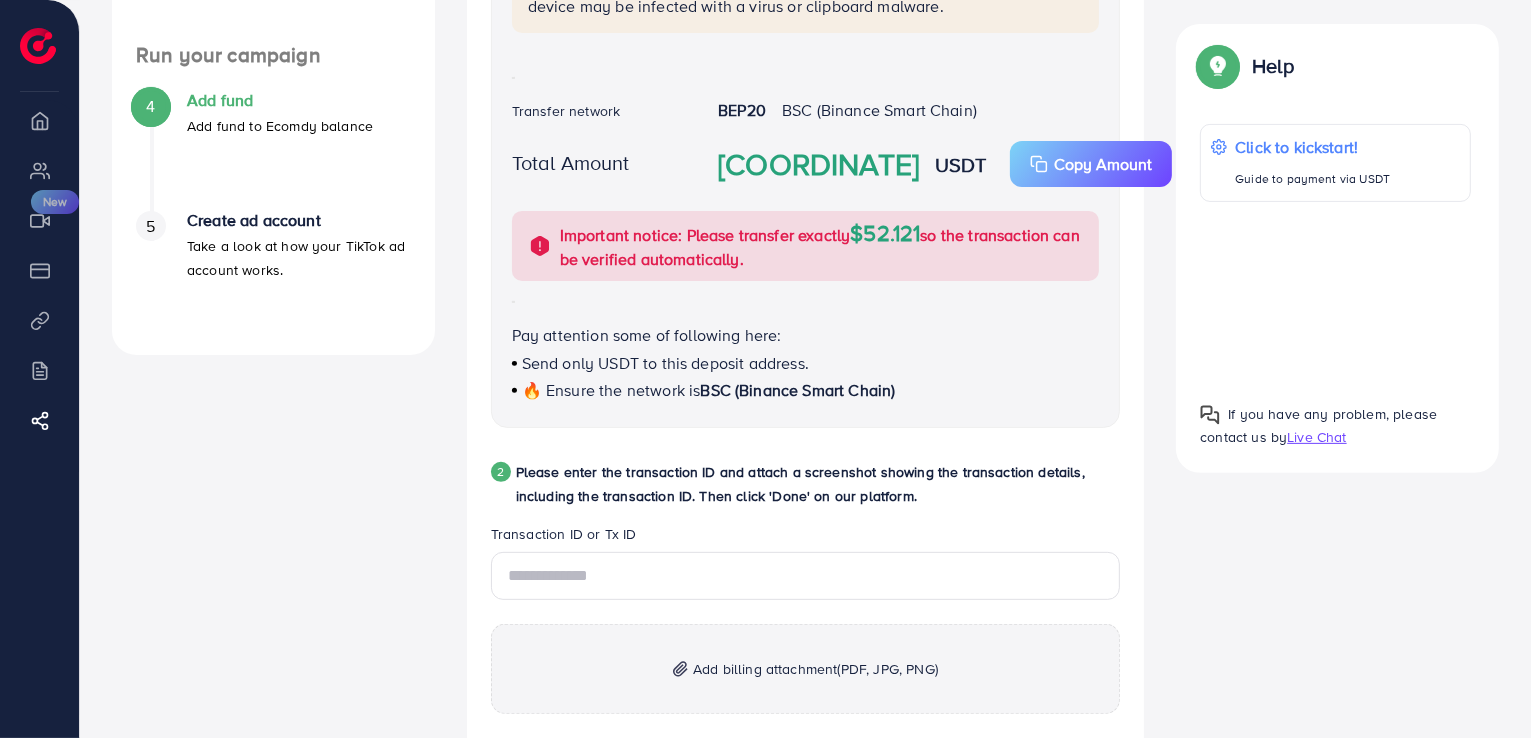 scroll, scrollTop: 600, scrollLeft: 0, axis: vertical 